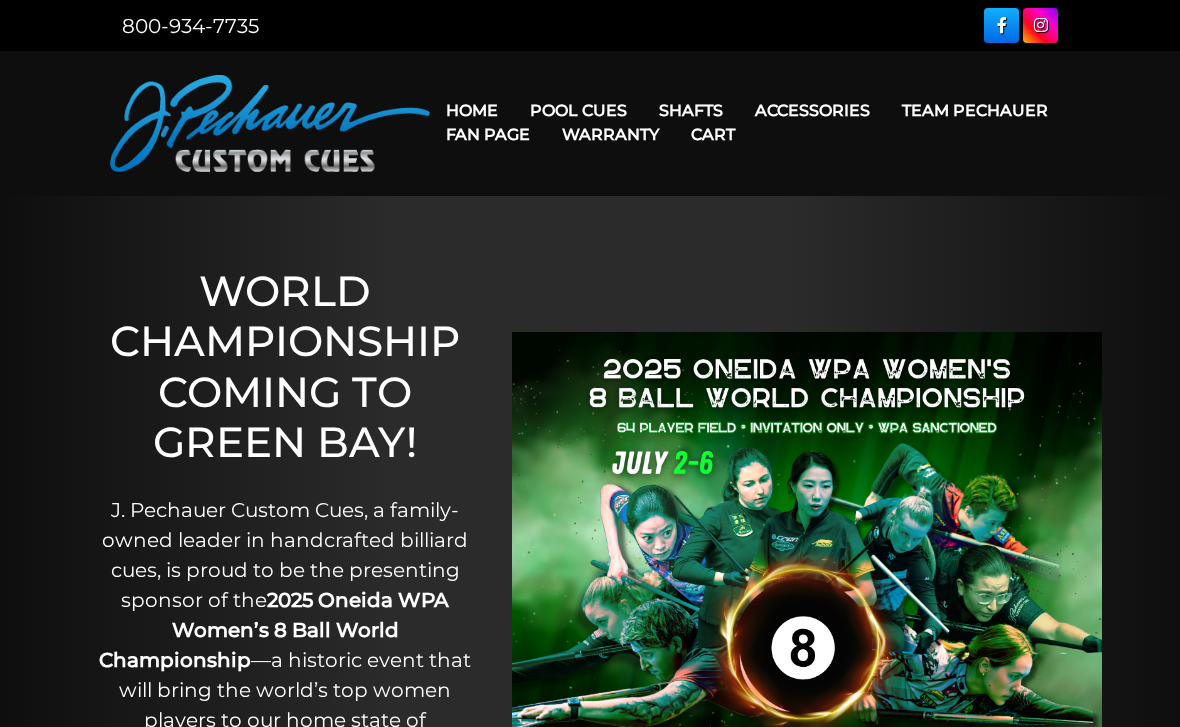 scroll, scrollTop: 0, scrollLeft: 0, axis: both 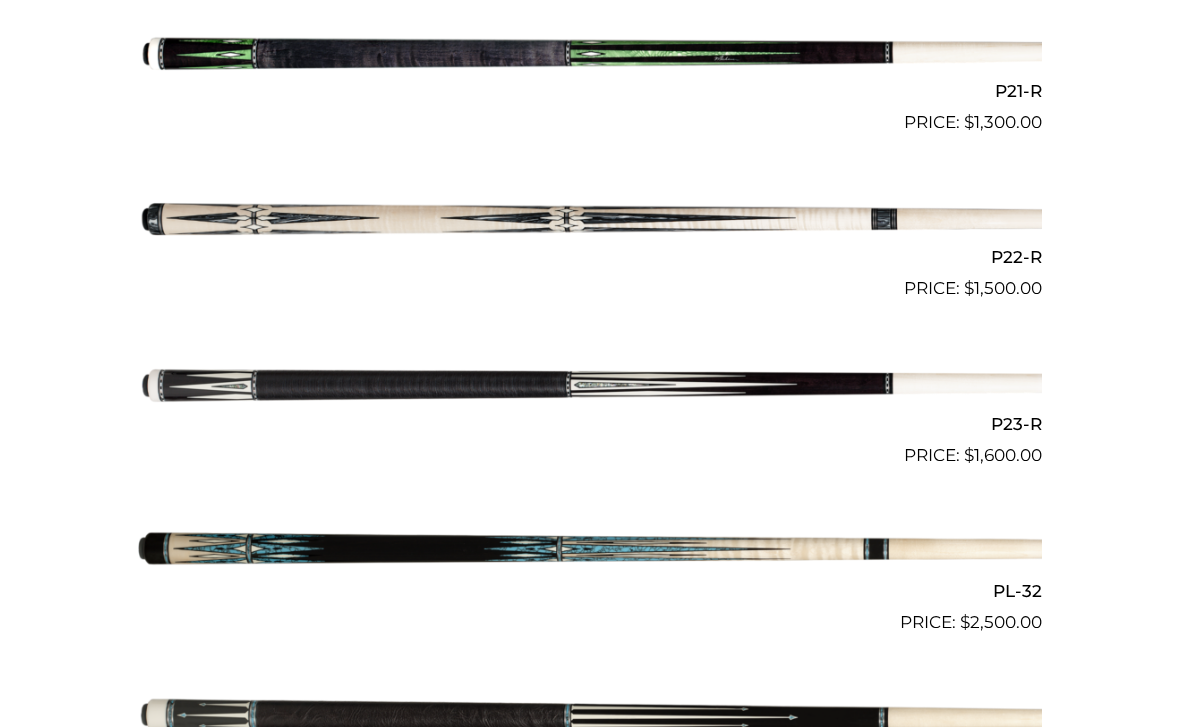 click at bounding box center (590, 220) 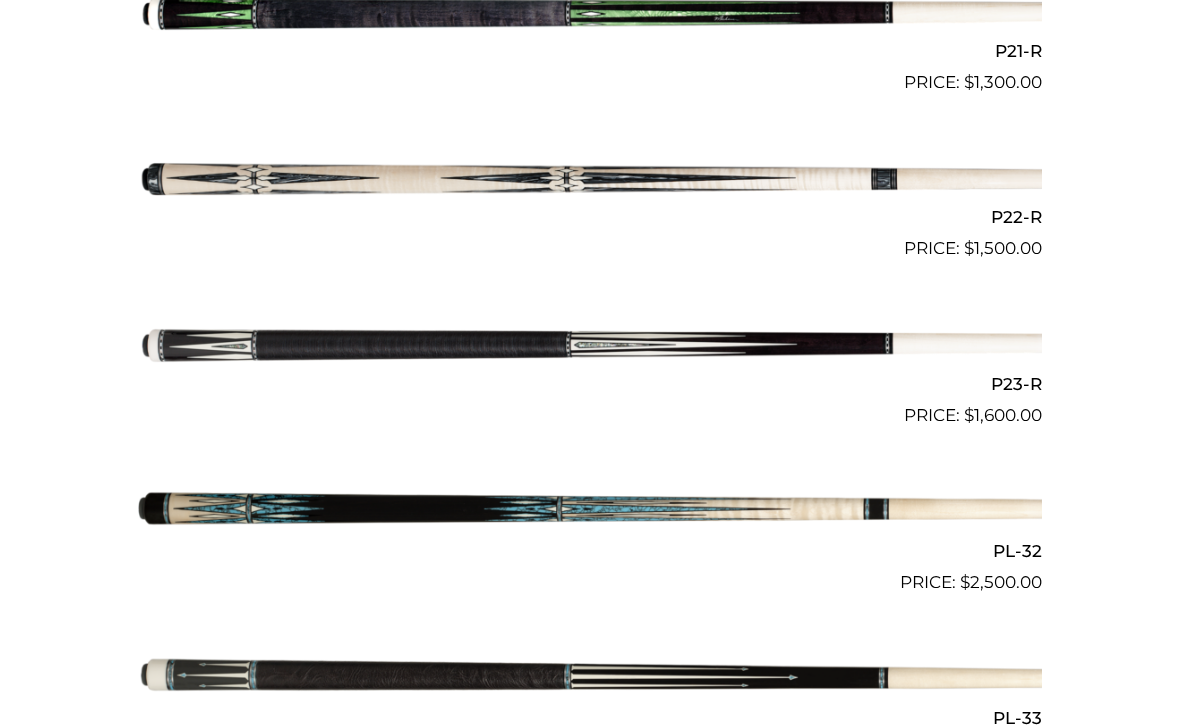 click at bounding box center (590, 512) 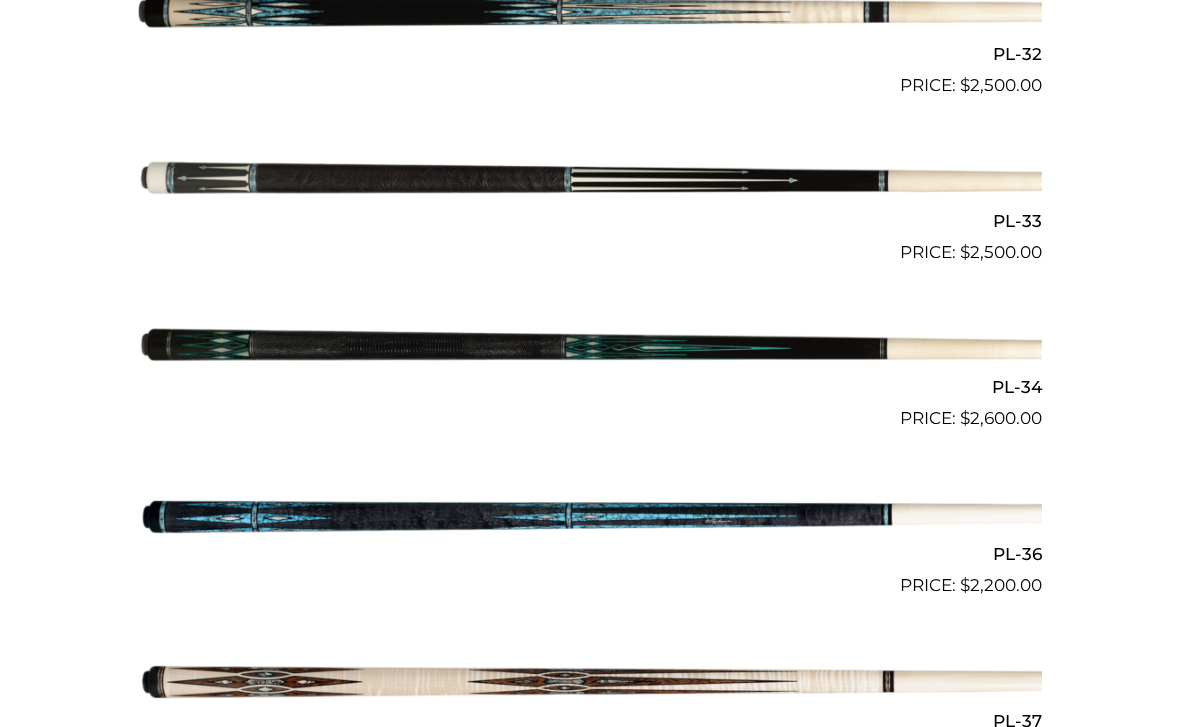 scroll, scrollTop: 4552, scrollLeft: 0, axis: vertical 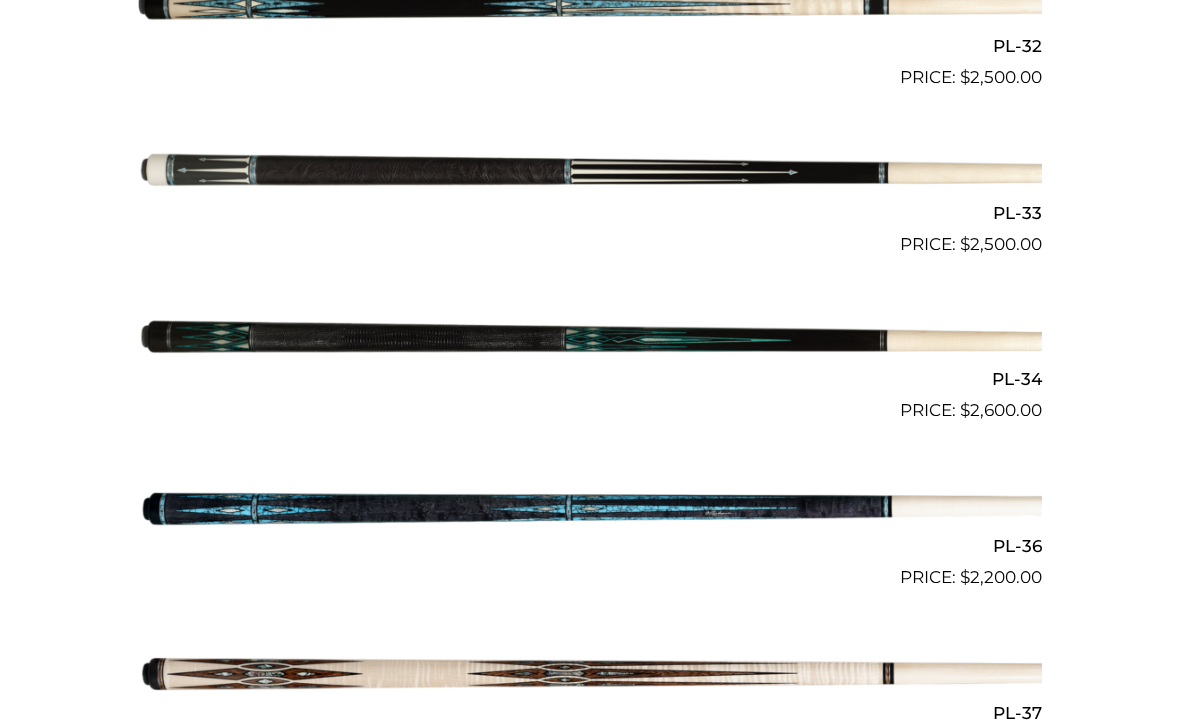 click at bounding box center (590, 507) 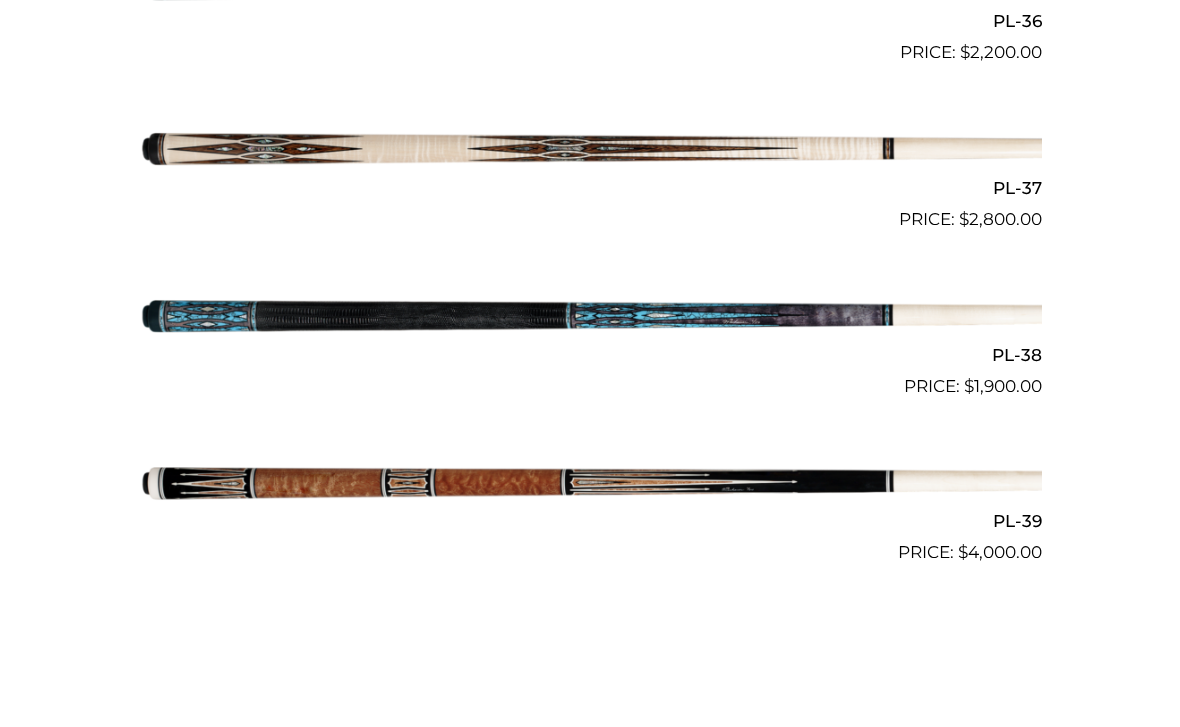 scroll, scrollTop: 5089, scrollLeft: 0, axis: vertical 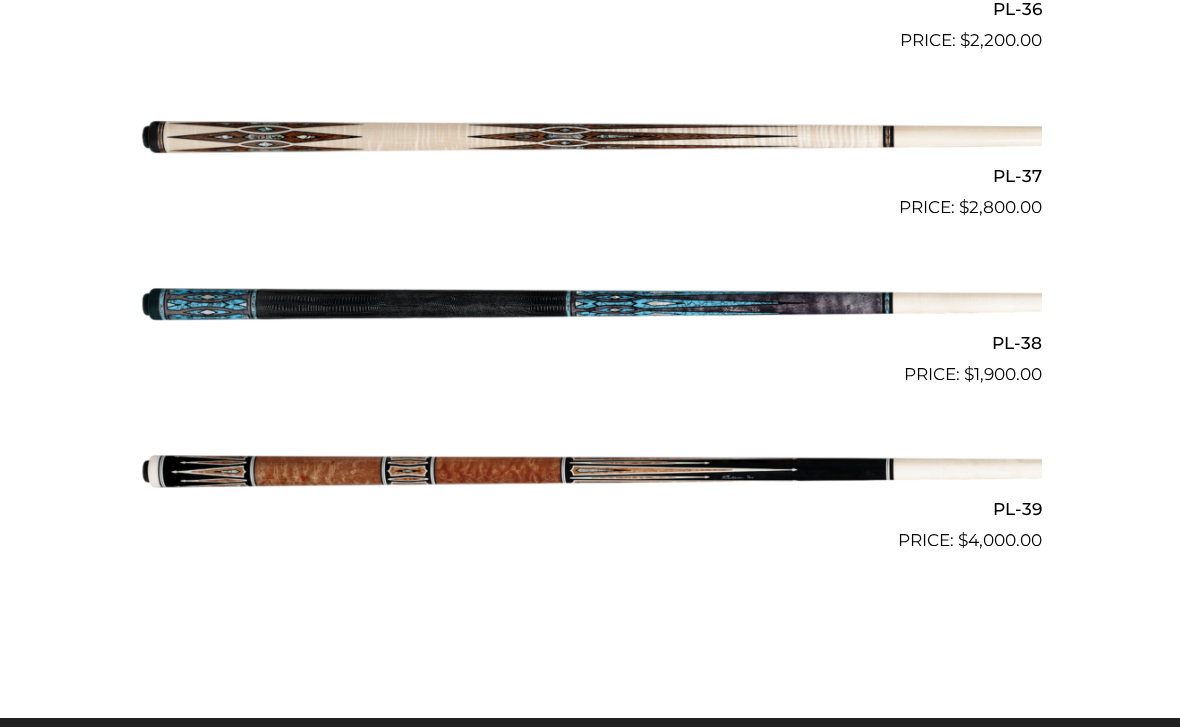 click at bounding box center (590, 471) 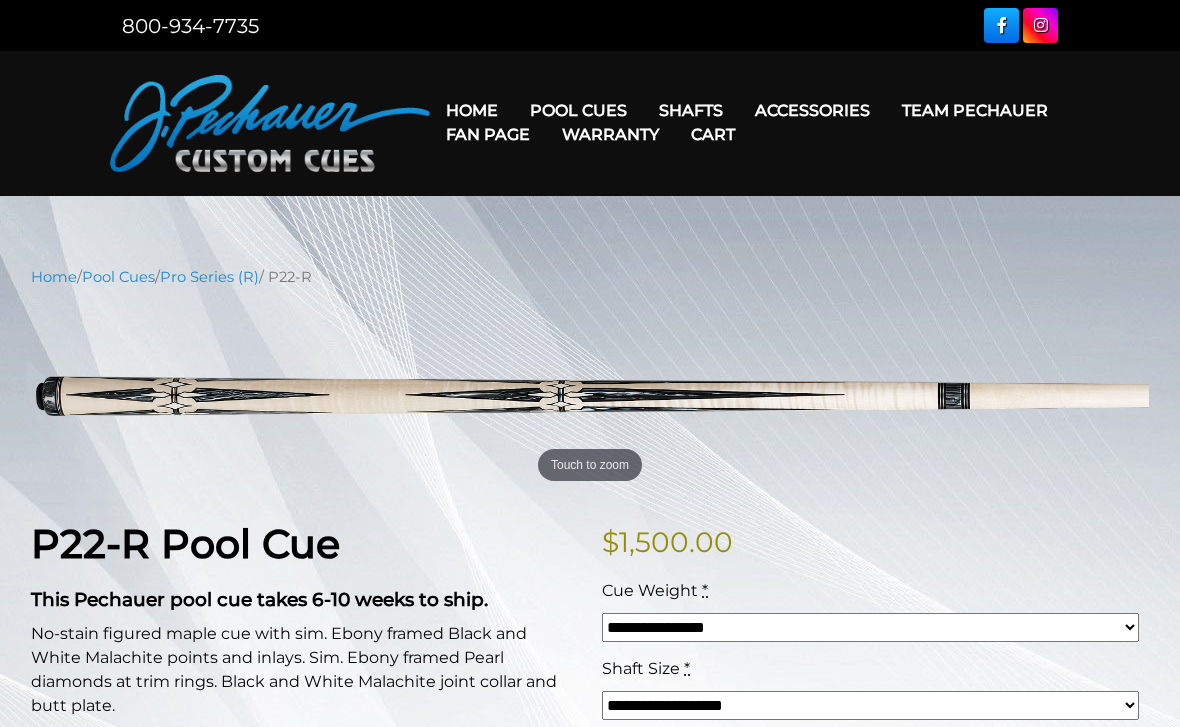scroll, scrollTop: 0, scrollLeft: 0, axis: both 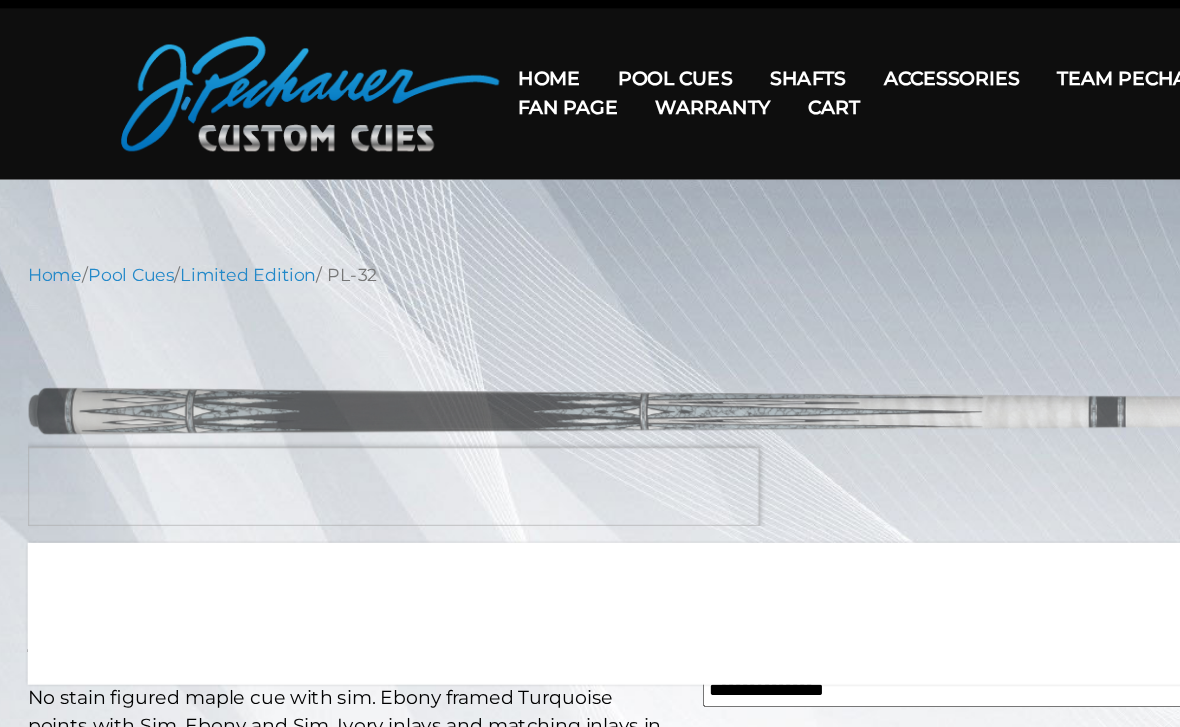 click on "**********" at bounding box center (590, 978) 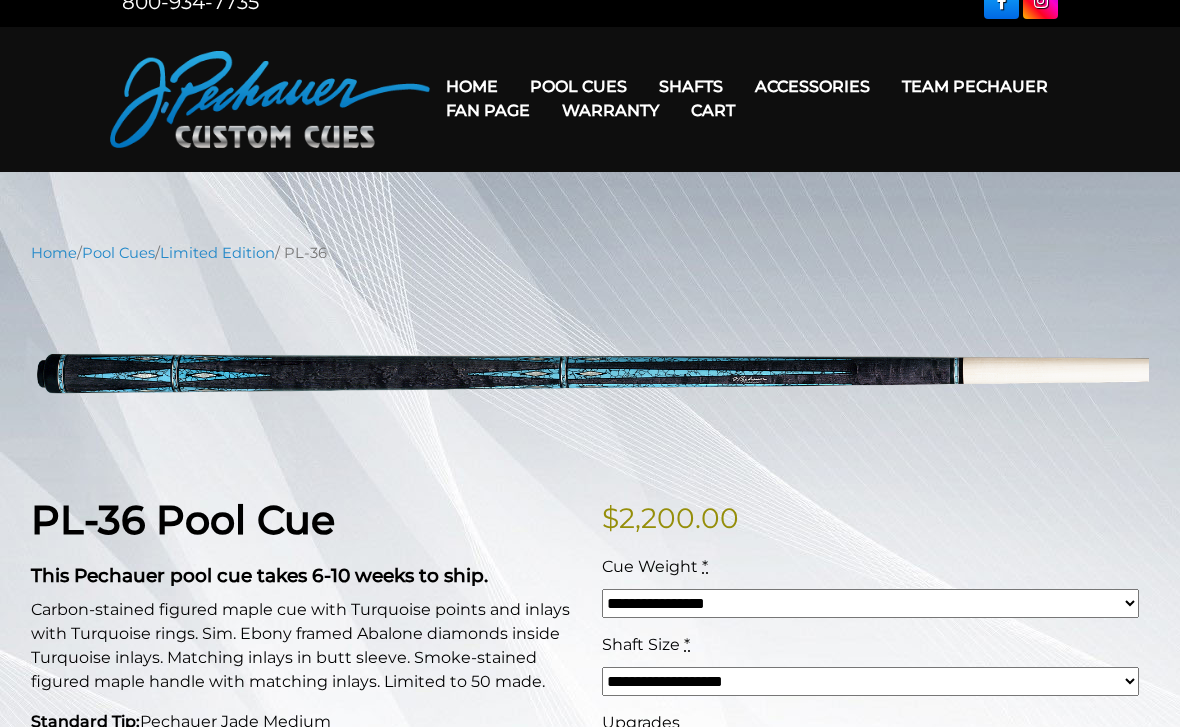 scroll, scrollTop: 27, scrollLeft: 0, axis: vertical 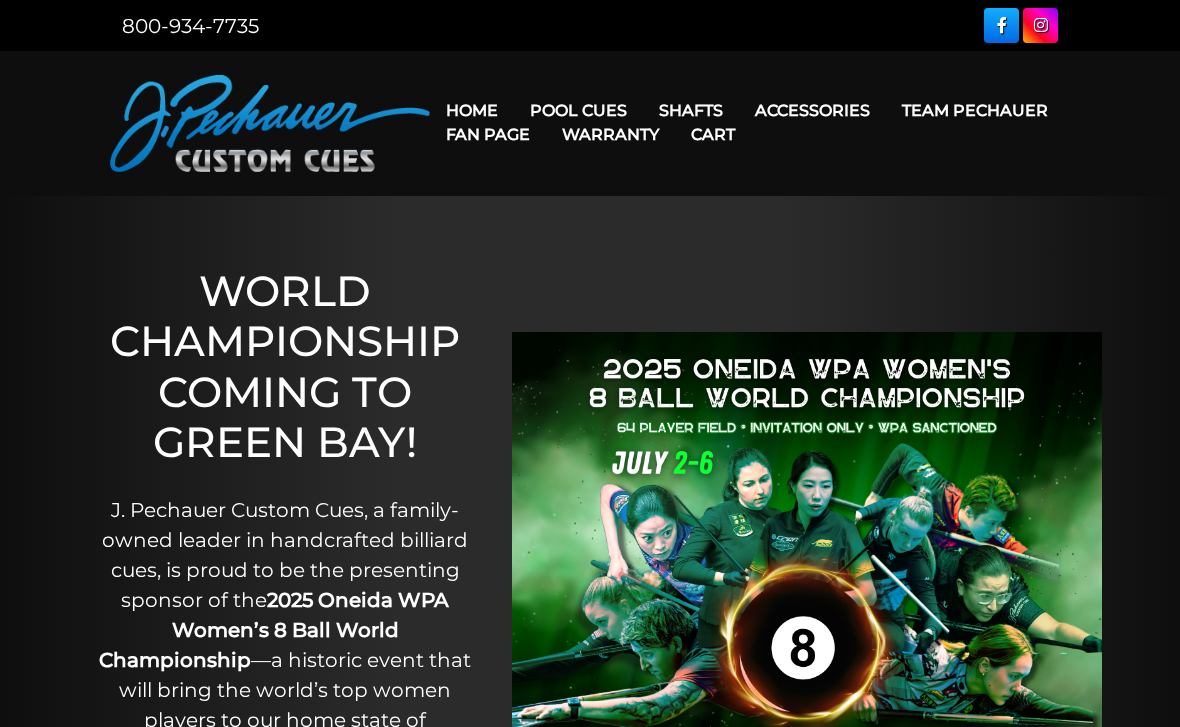 click on "Team Pechauer" at bounding box center (975, 110) 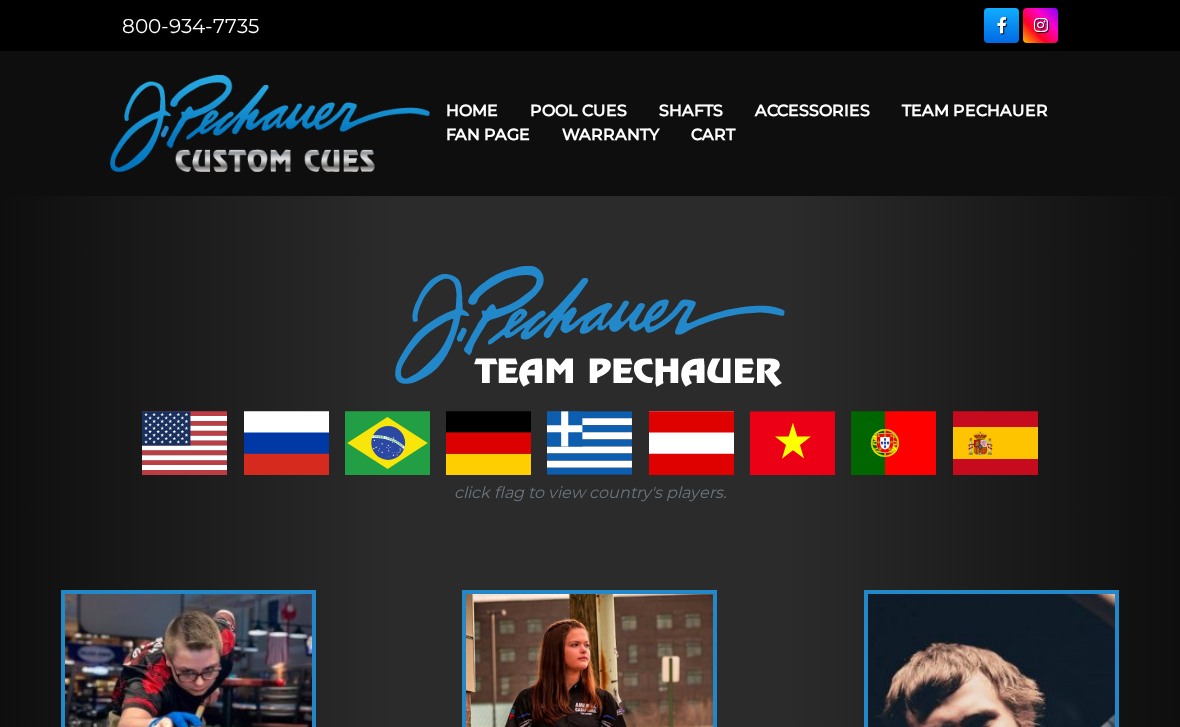 scroll, scrollTop: 0, scrollLeft: 0, axis: both 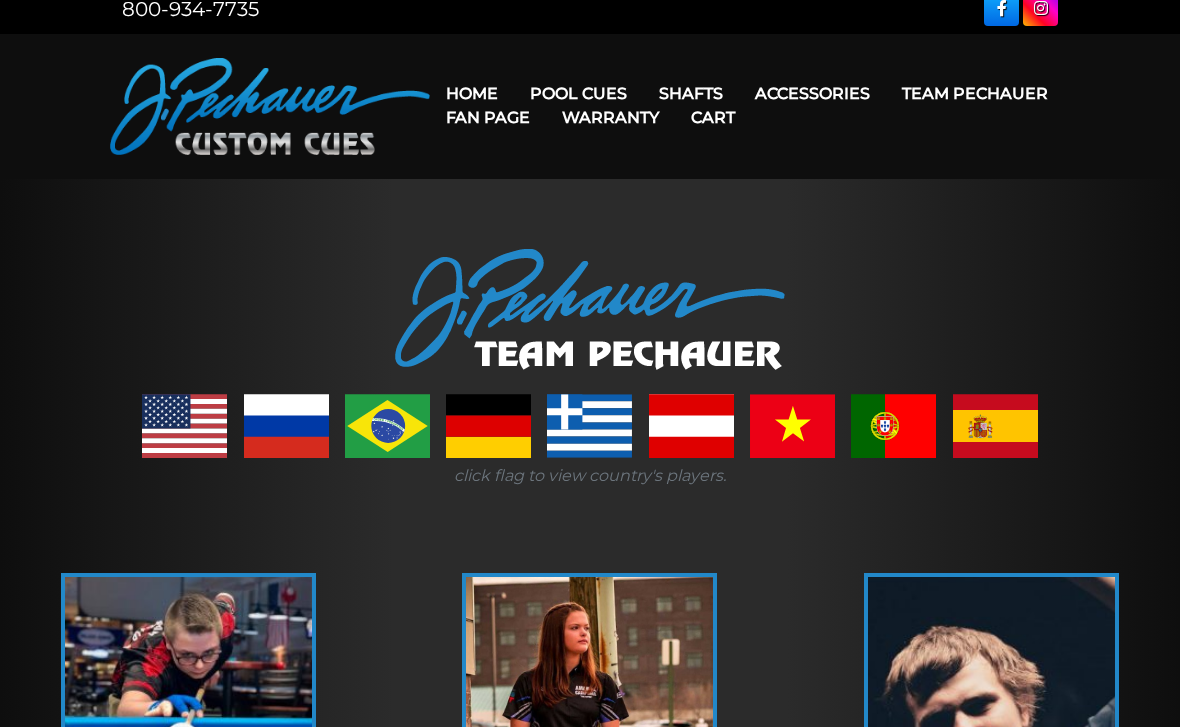click on "Team Pechauer" at bounding box center (975, 93) 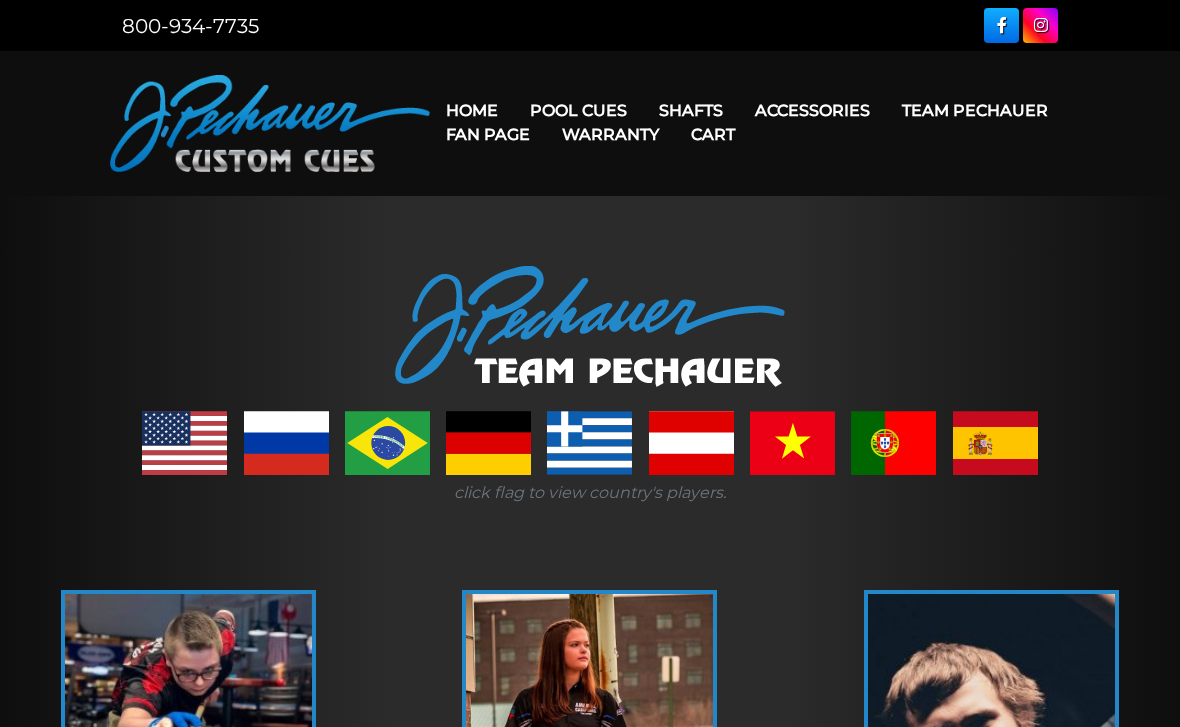 scroll, scrollTop: 0, scrollLeft: 0, axis: both 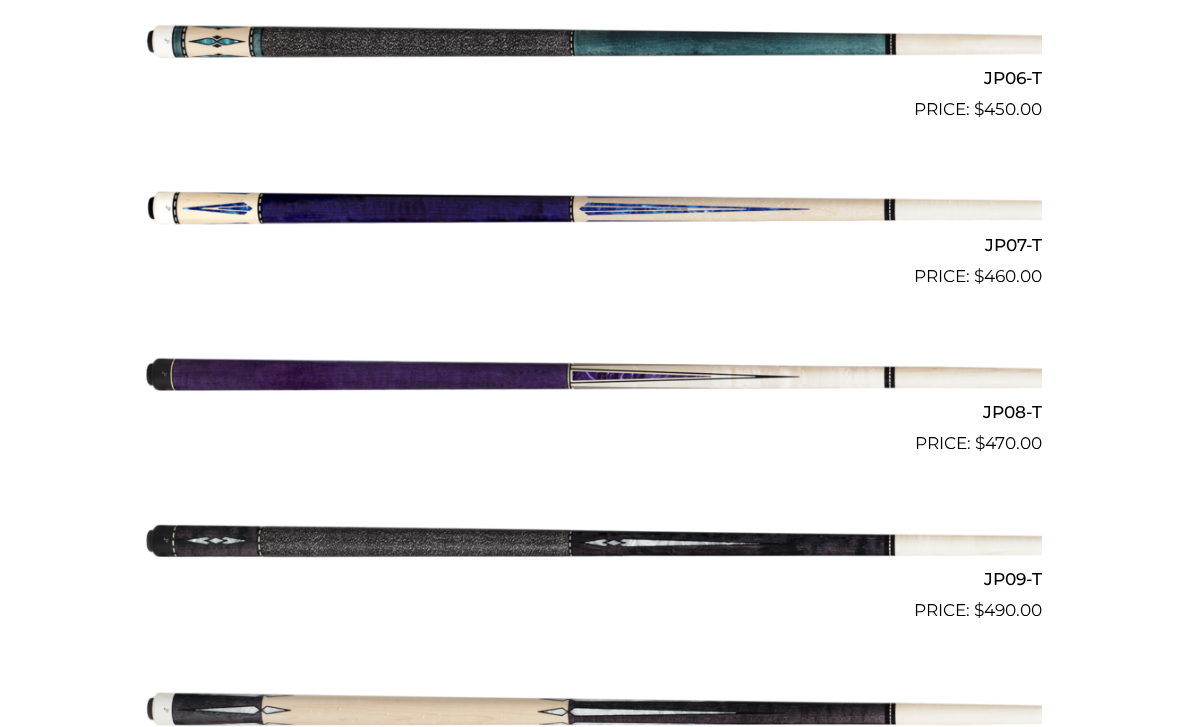 click at bounding box center [590, 373] 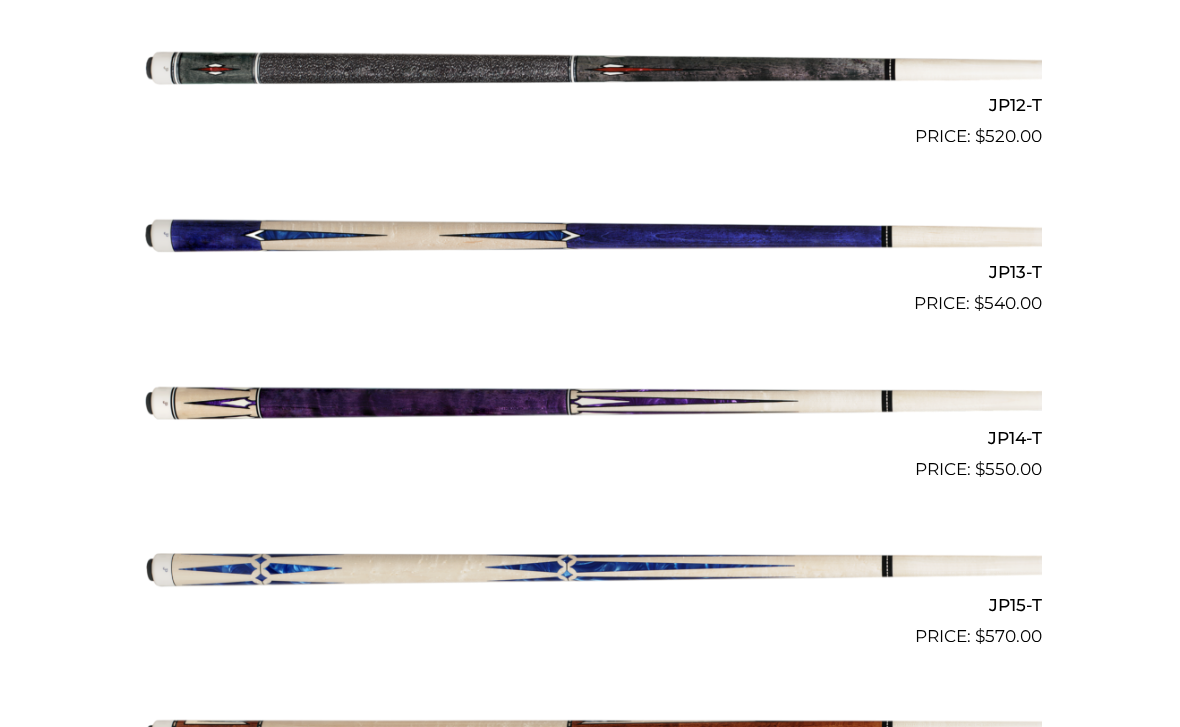 scroll, scrollTop: 2616, scrollLeft: 0, axis: vertical 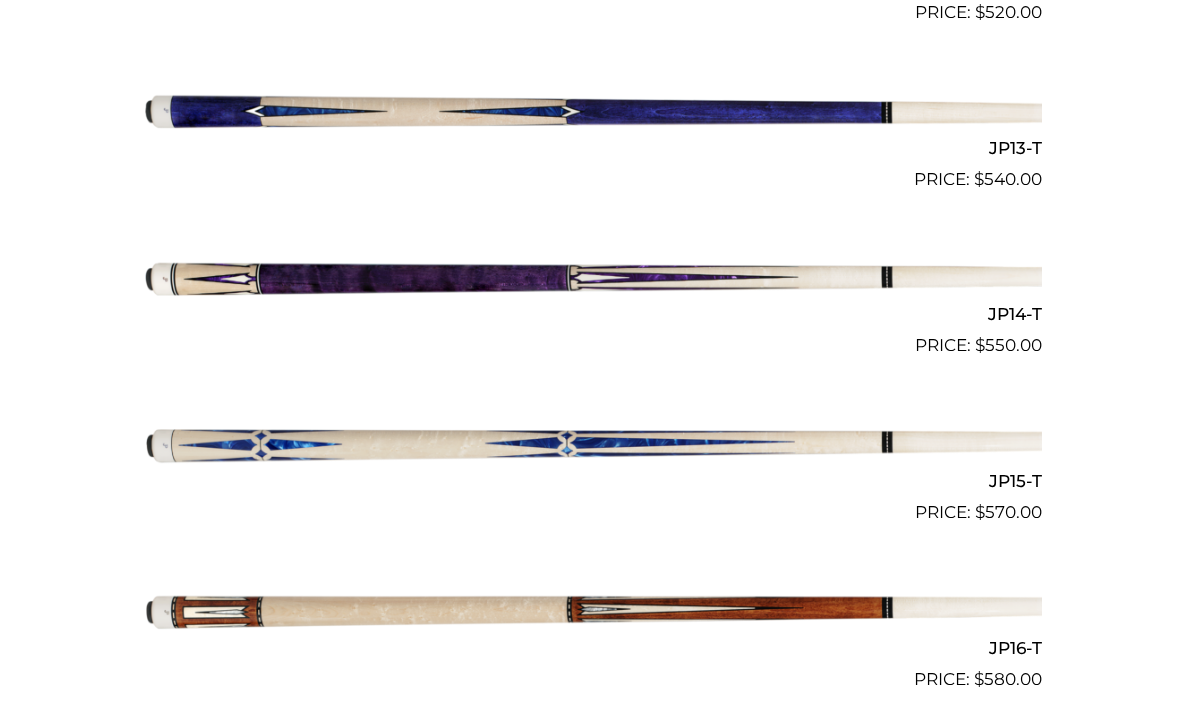 click at bounding box center (590, 276) 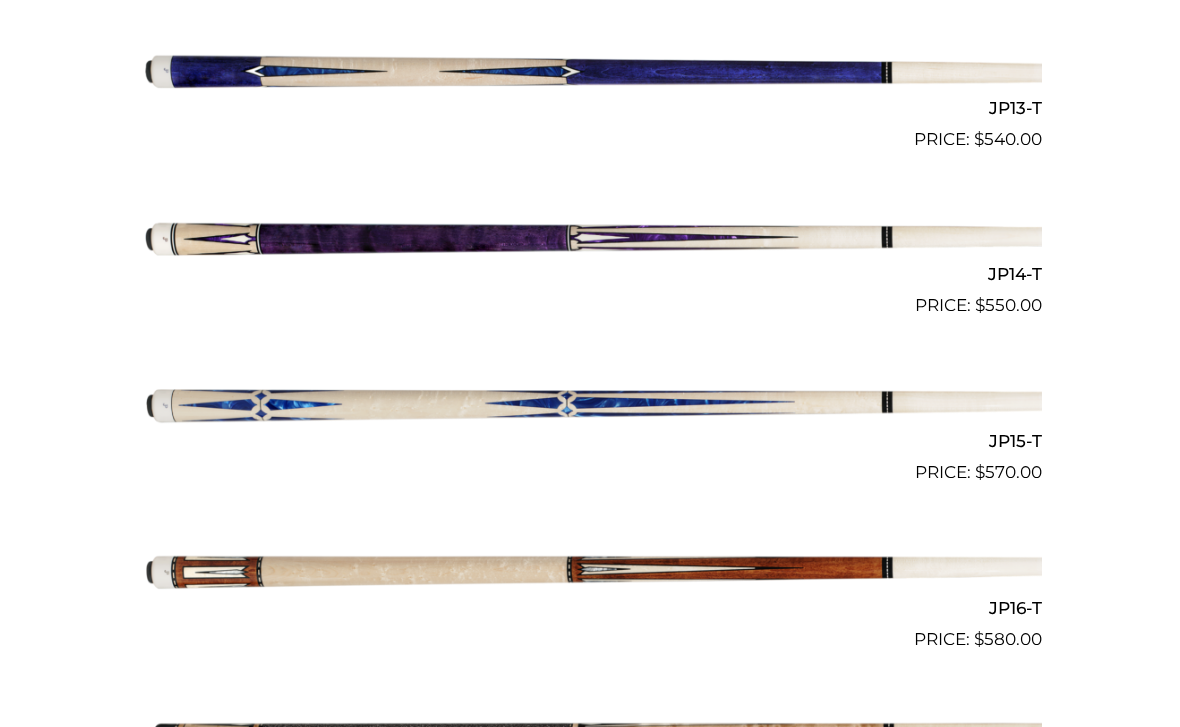 click at bounding box center [590, 402] 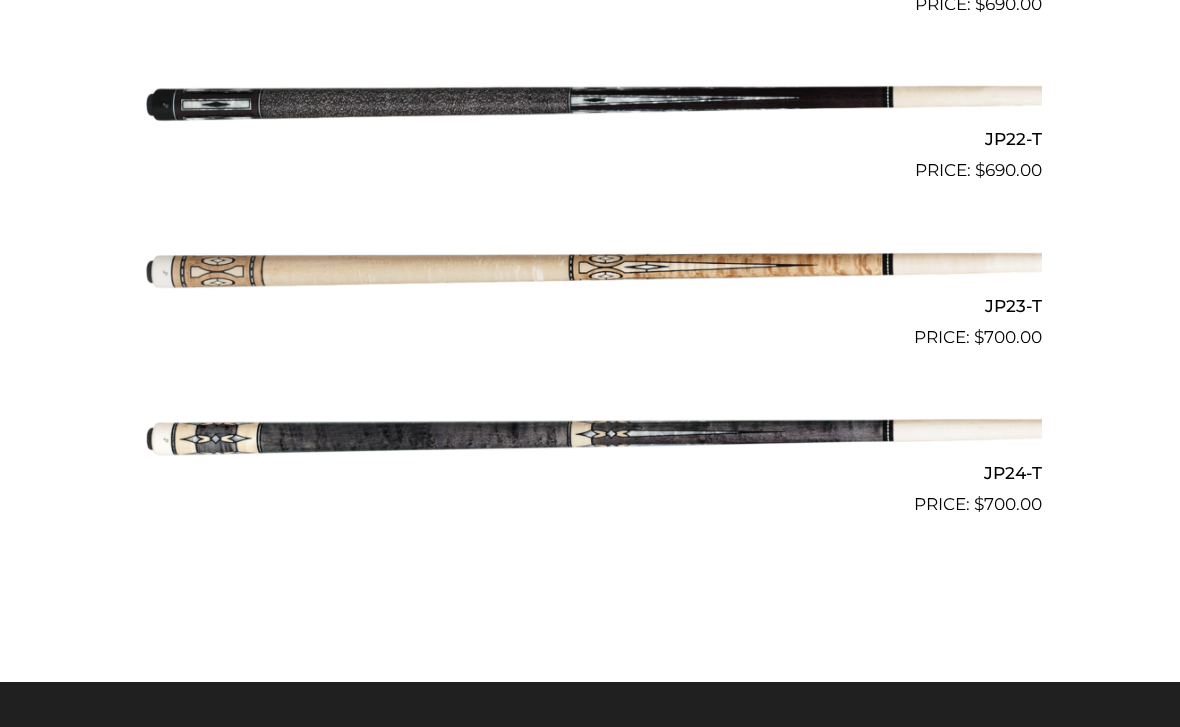 scroll, scrollTop: 4126, scrollLeft: 0, axis: vertical 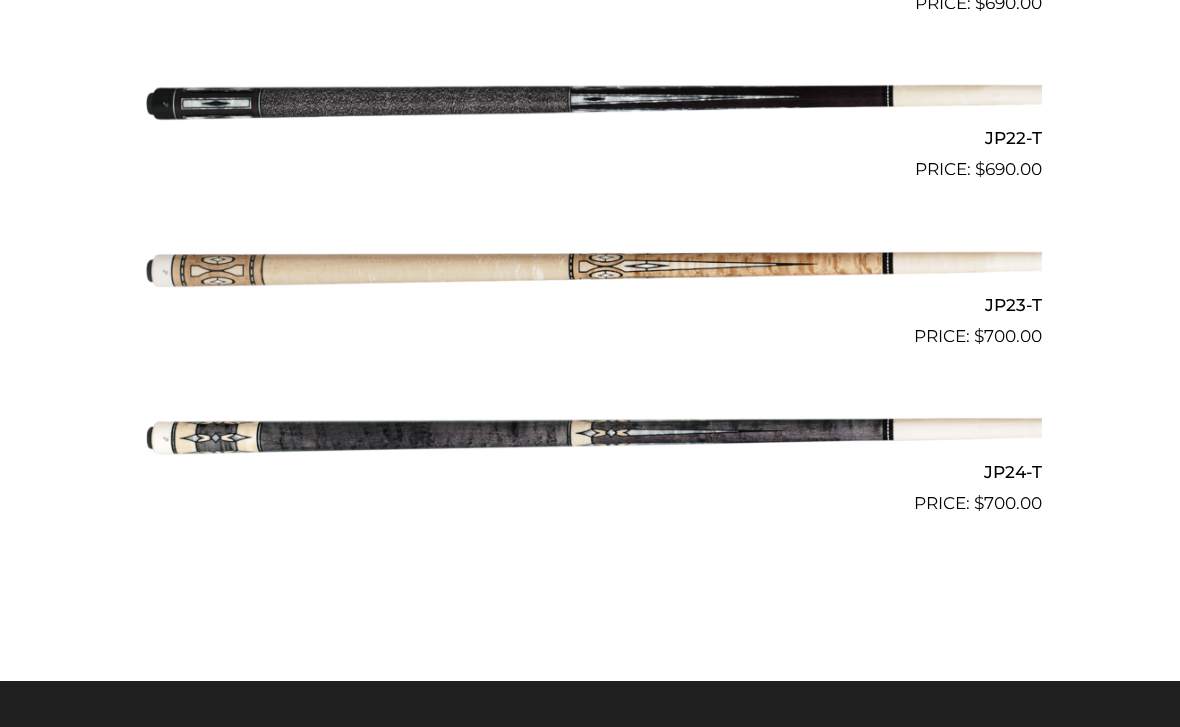 click at bounding box center [590, 266] 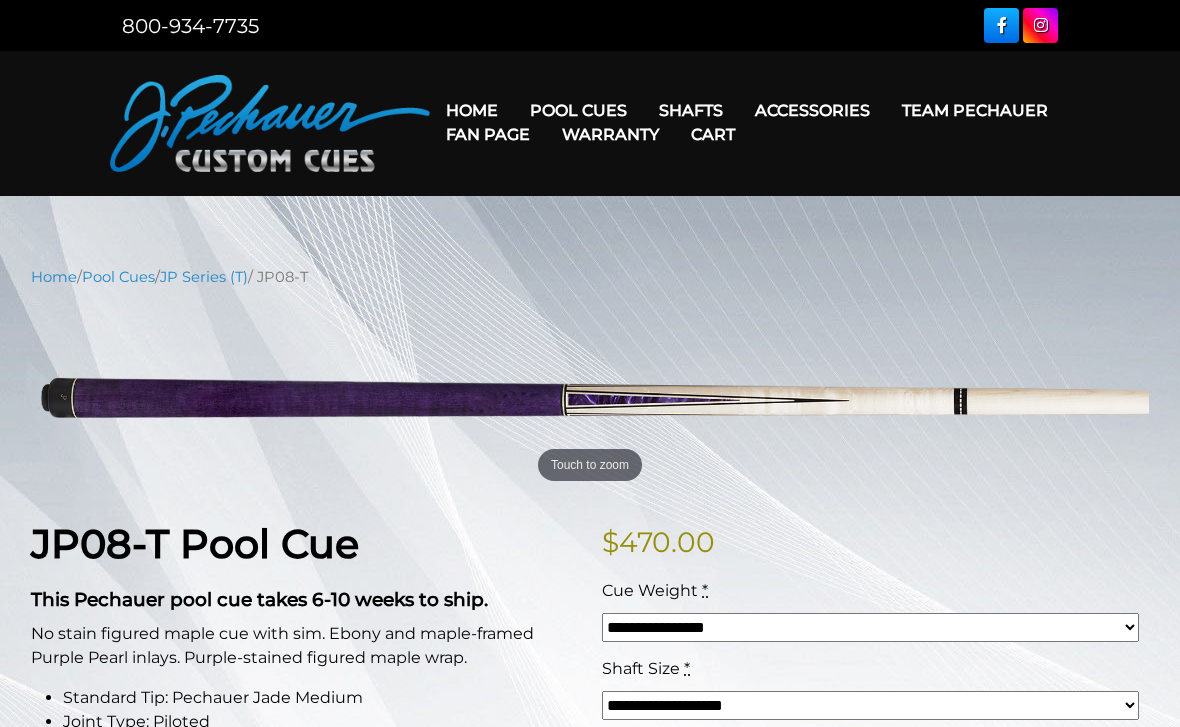 scroll, scrollTop: 0, scrollLeft: 0, axis: both 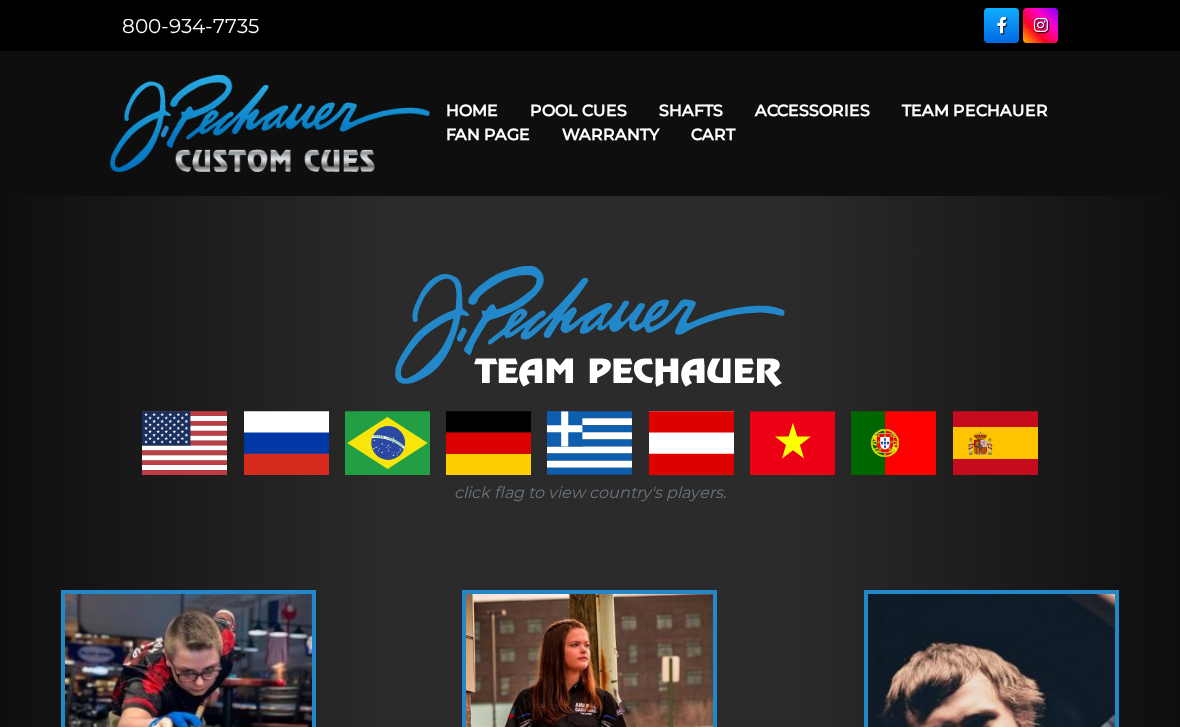 click on "Team Pechauer" at bounding box center [975, 110] 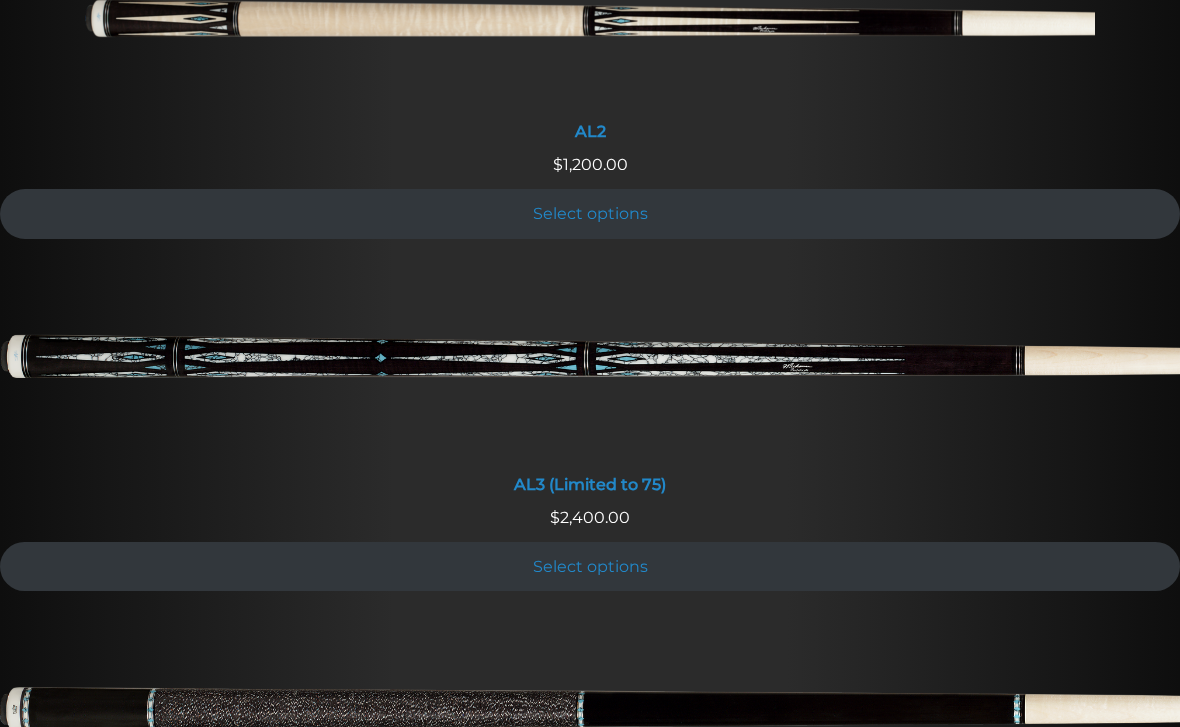 scroll, scrollTop: 1298, scrollLeft: 0, axis: vertical 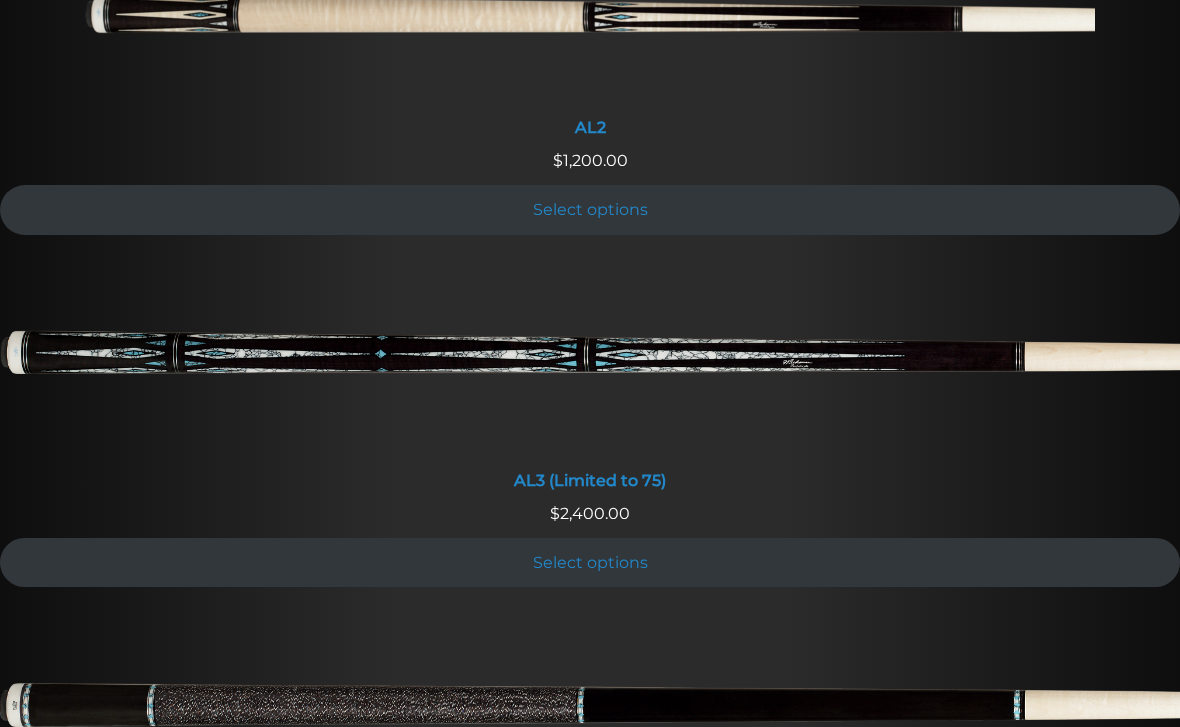 click at bounding box center [590, 361] 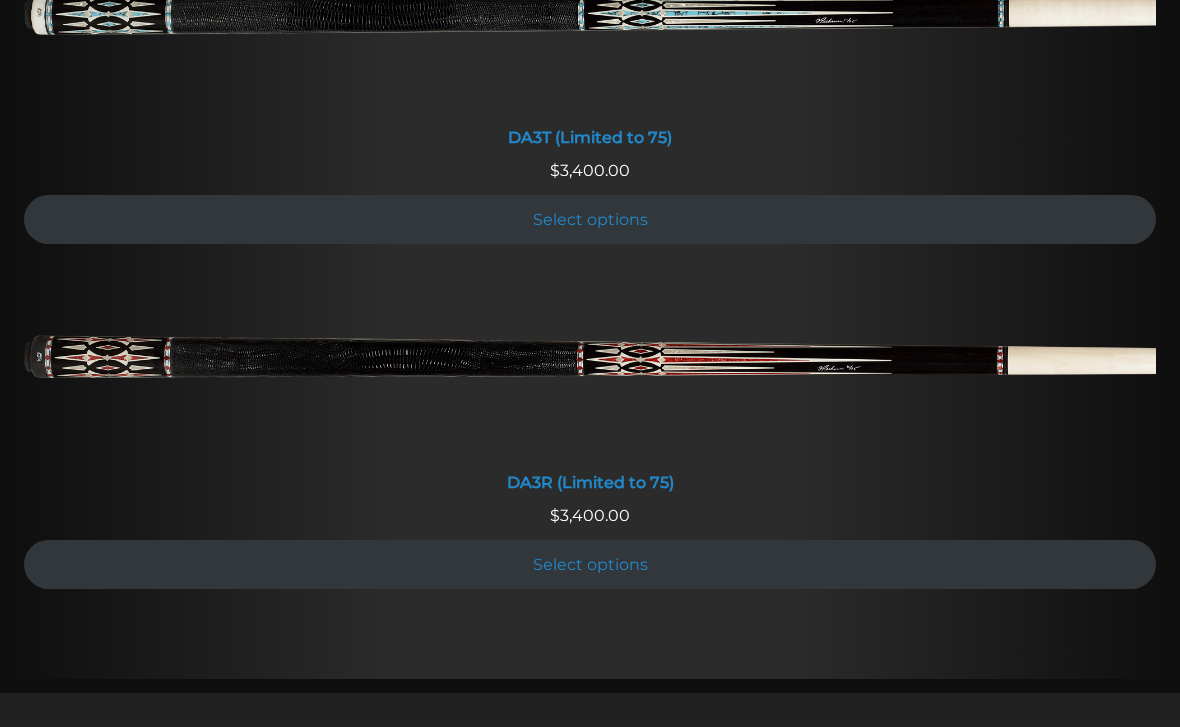 scroll, scrollTop: 3414, scrollLeft: 0, axis: vertical 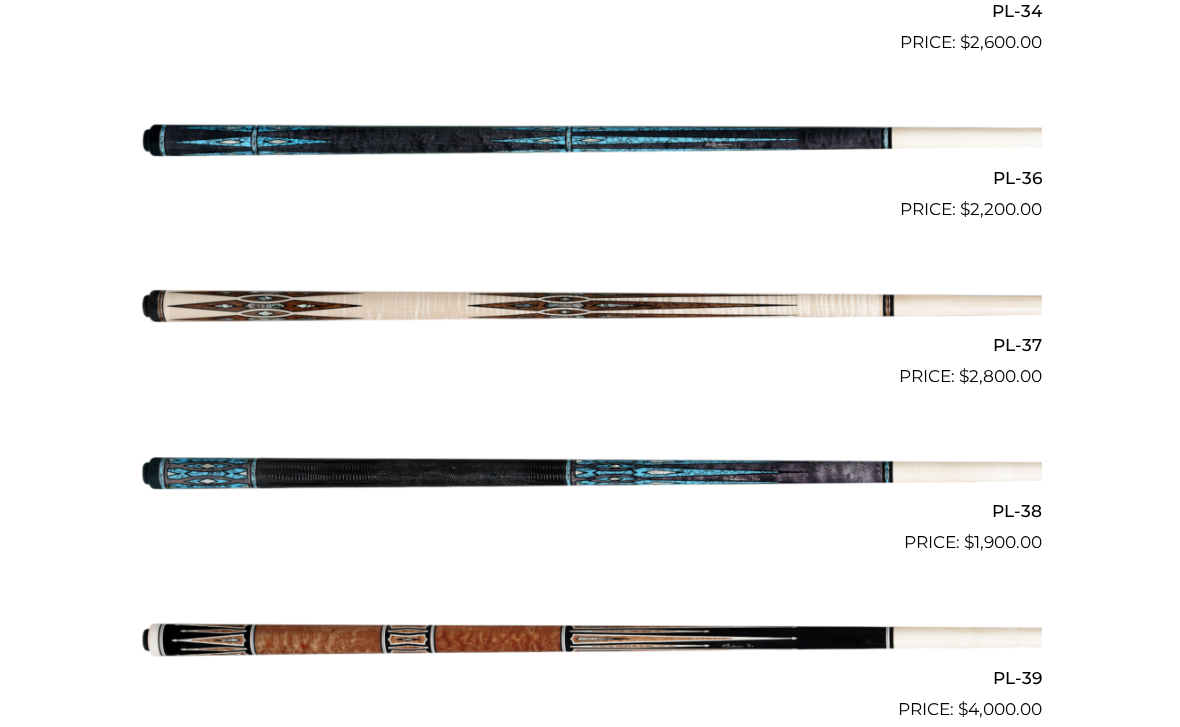 click at bounding box center (590, 306) 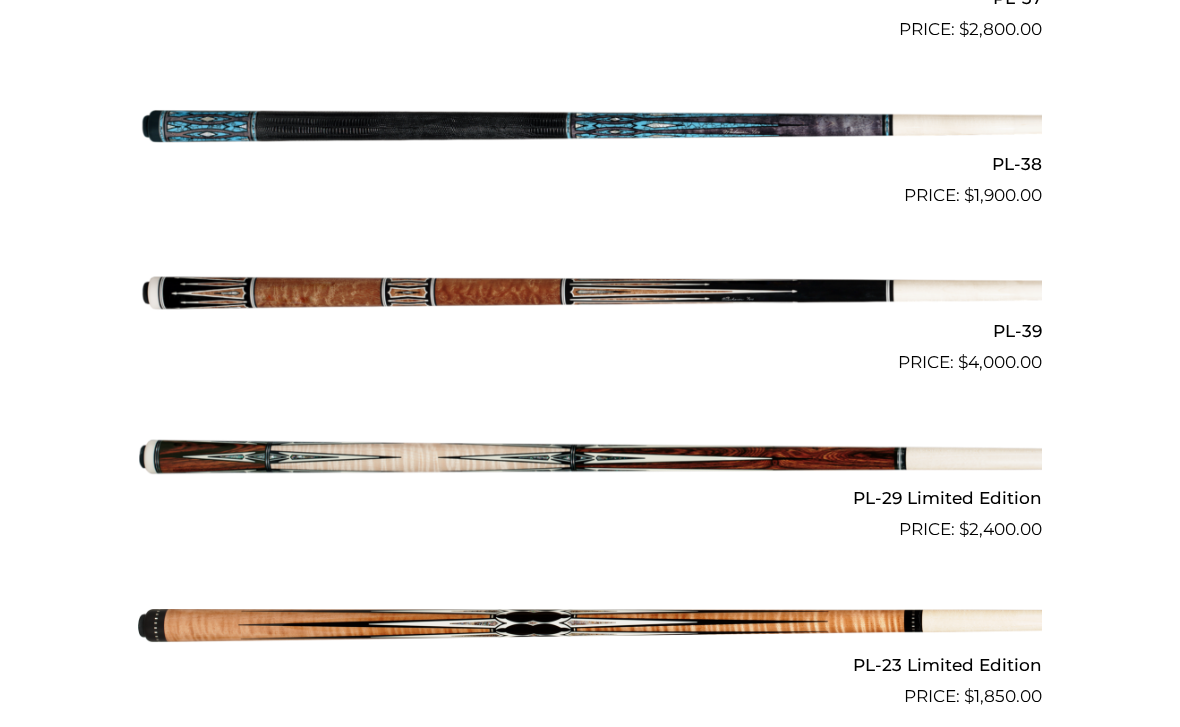 scroll, scrollTop: 2162, scrollLeft: 0, axis: vertical 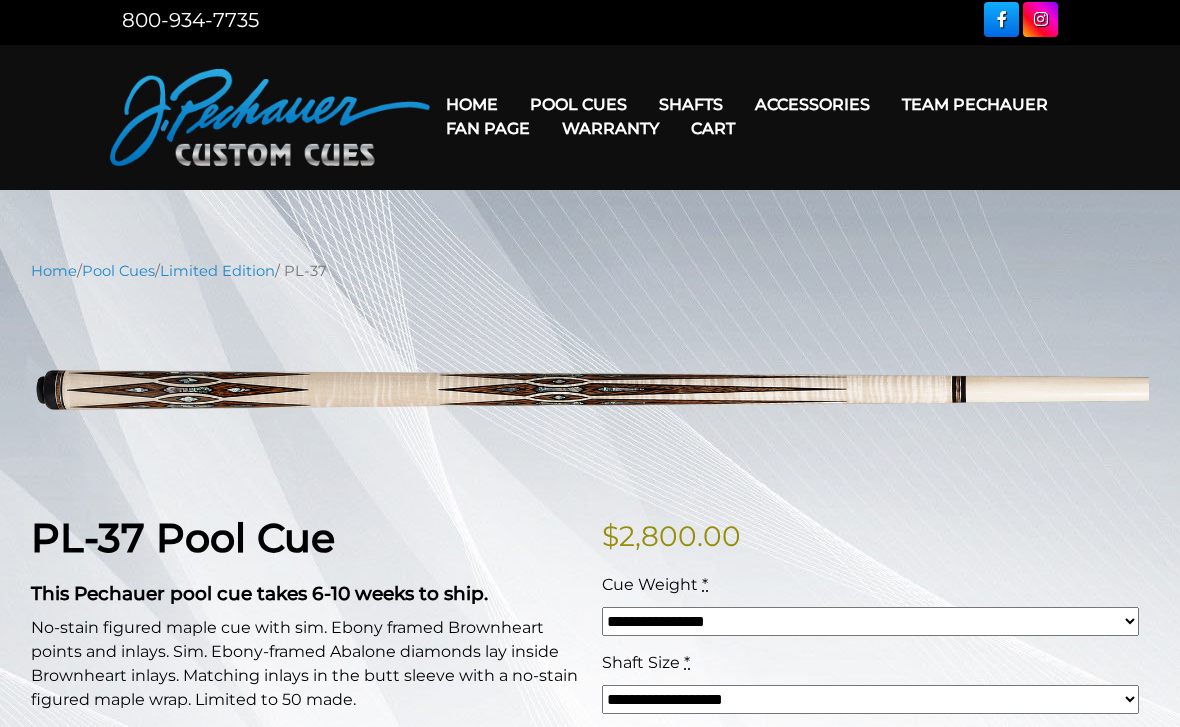 click on "$ 2,800.00" at bounding box center (875, 536) 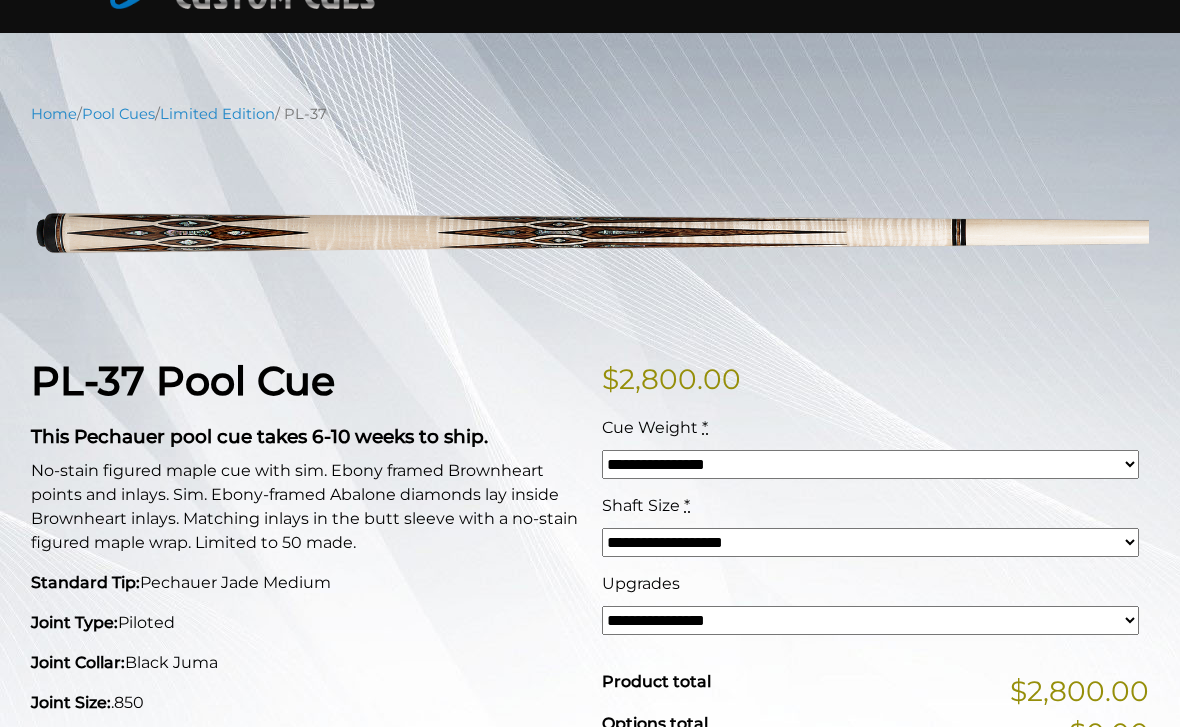 scroll, scrollTop: 163, scrollLeft: 0, axis: vertical 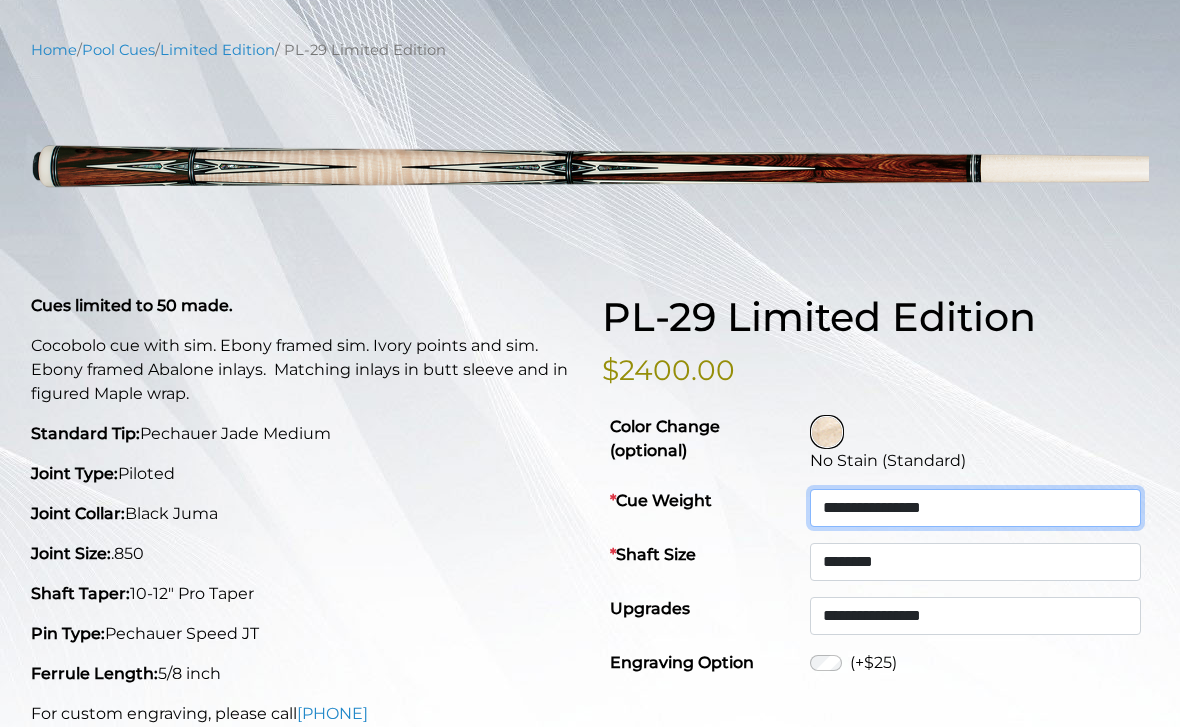 click on "**********" at bounding box center (975, 508) 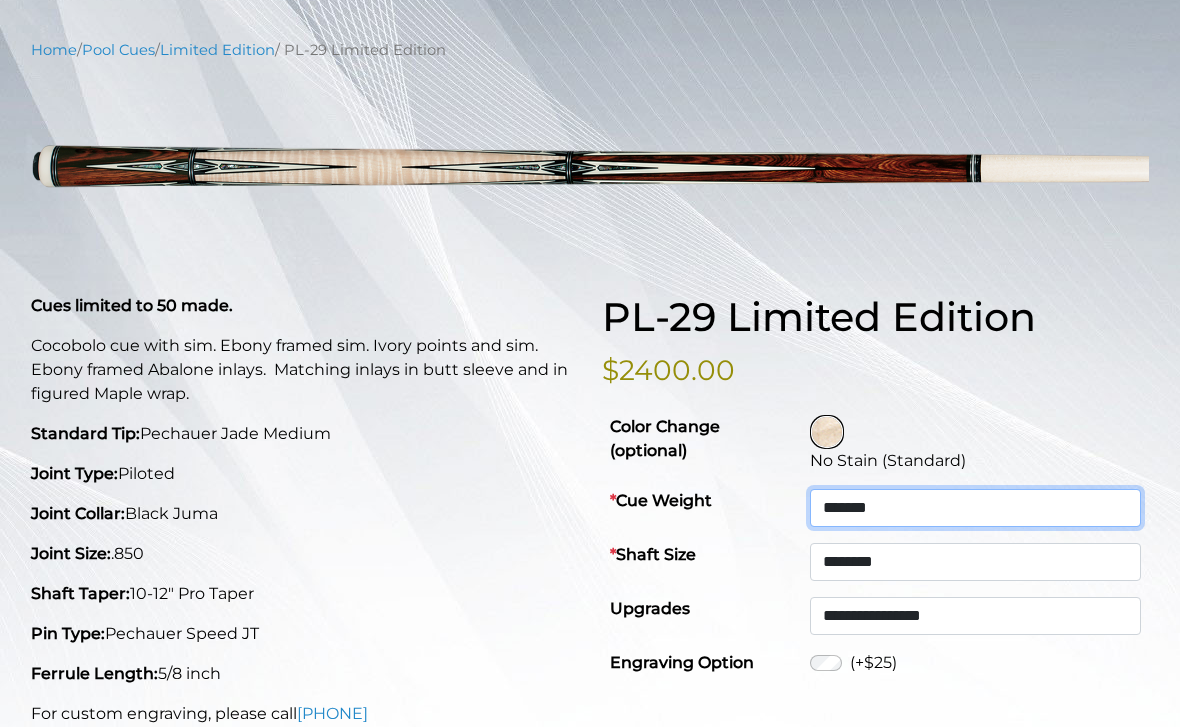 click on "**********" at bounding box center (975, 508) 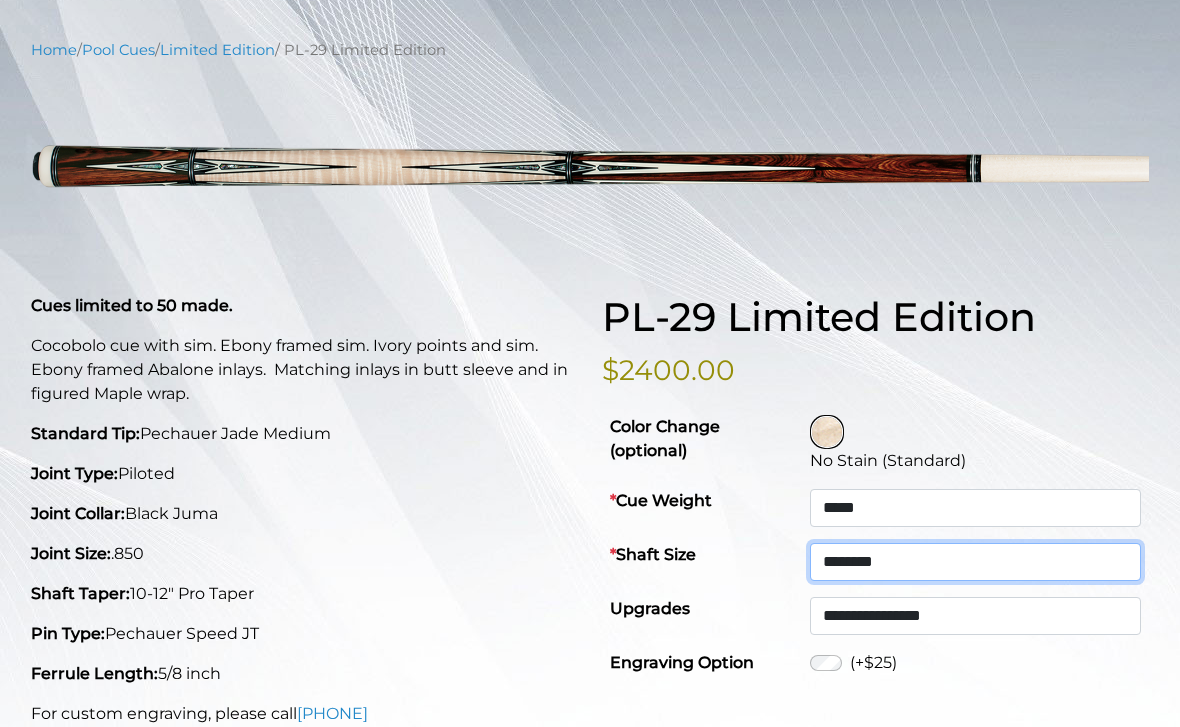 click on "**********" at bounding box center [975, 508] 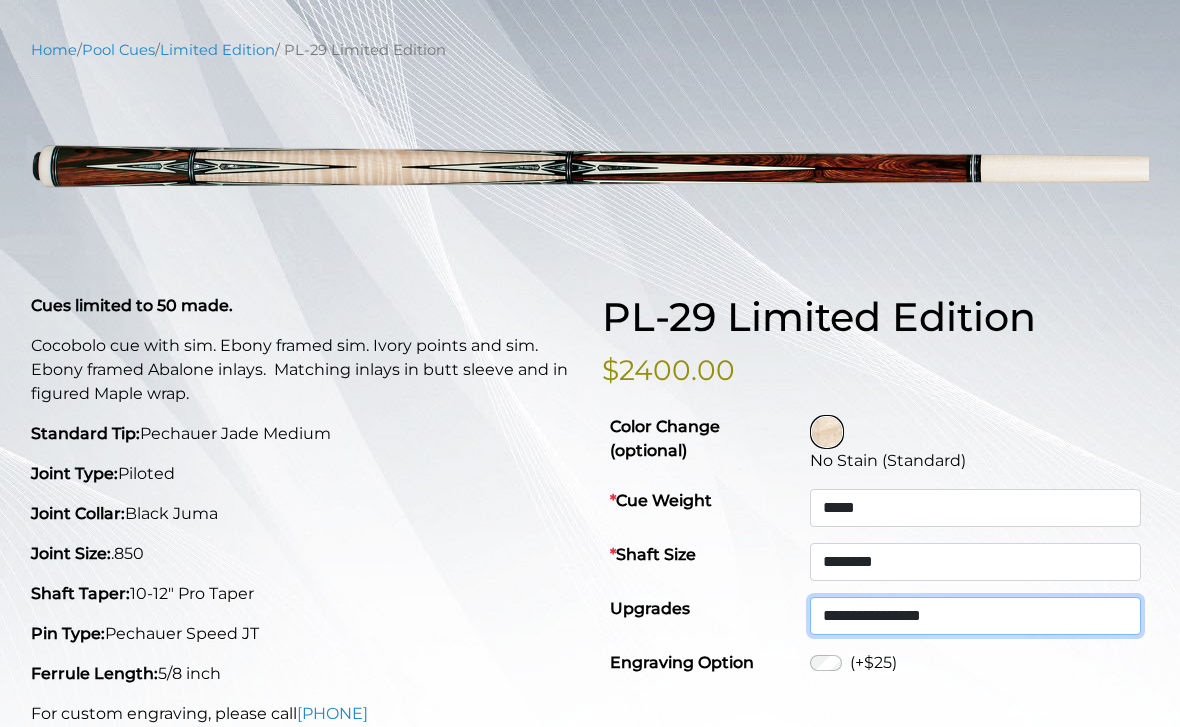 click on "**********" at bounding box center [975, 508] 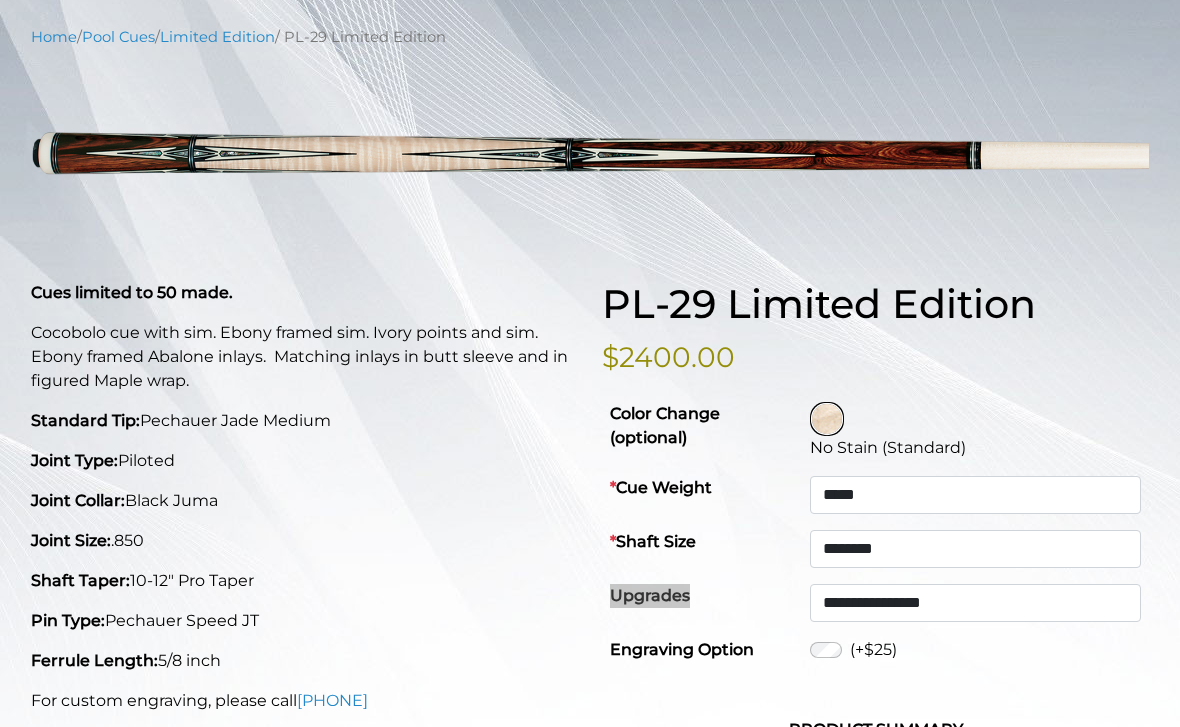 scroll, scrollTop: 239, scrollLeft: 0, axis: vertical 